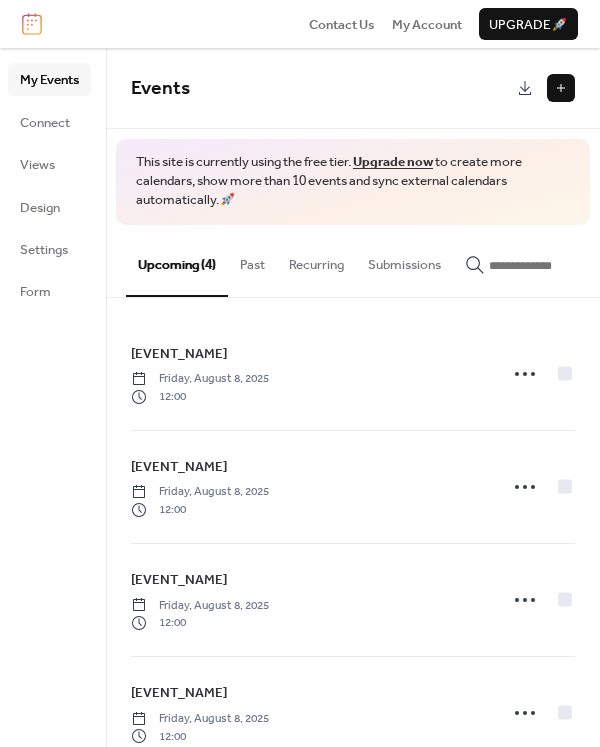 scroll, scrollTop: 0, scrollLeft: 0, axis: both 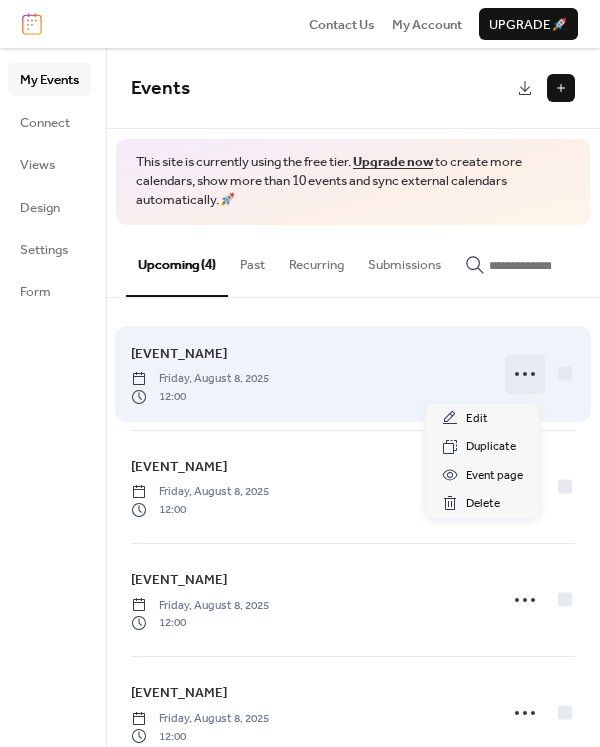 click 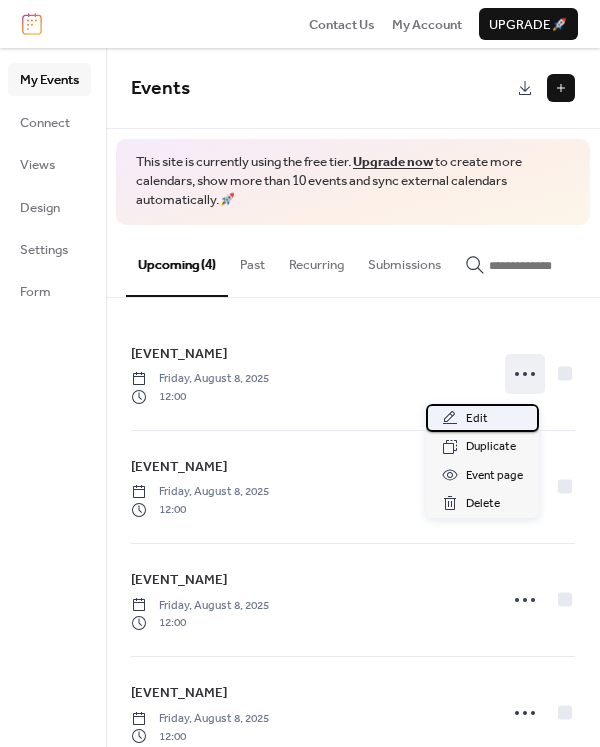 click on "Edit" at bounding box center [477, 419] 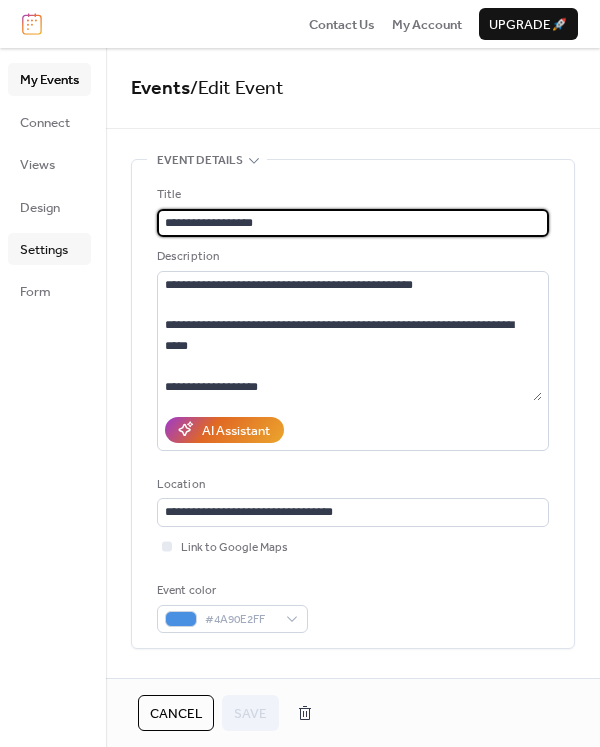 click on "Settings" at bounding box center [49, 249] 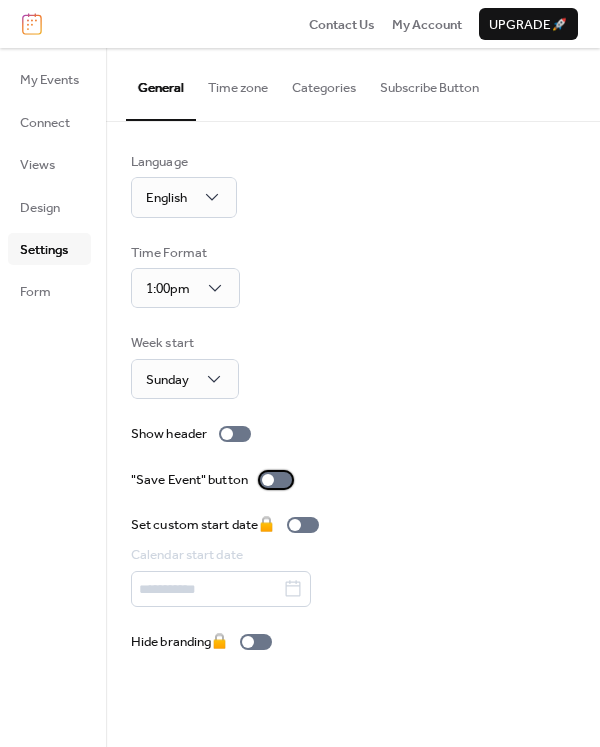click at bounding box center (276, 480) 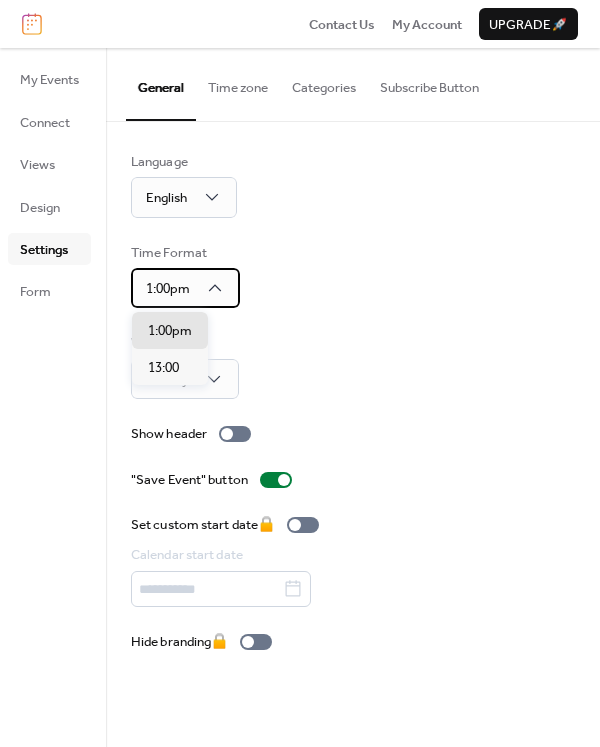 click 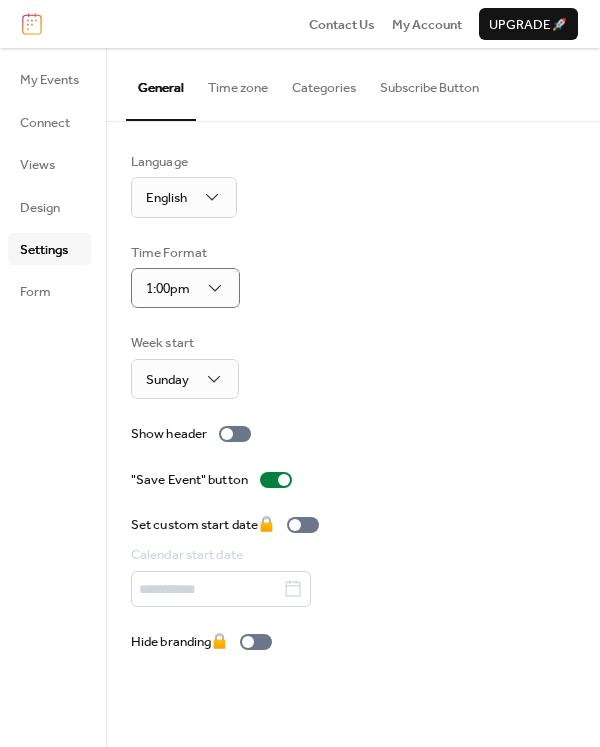 click on "Time Format 1:00pm" at bounding box center (353, 276) 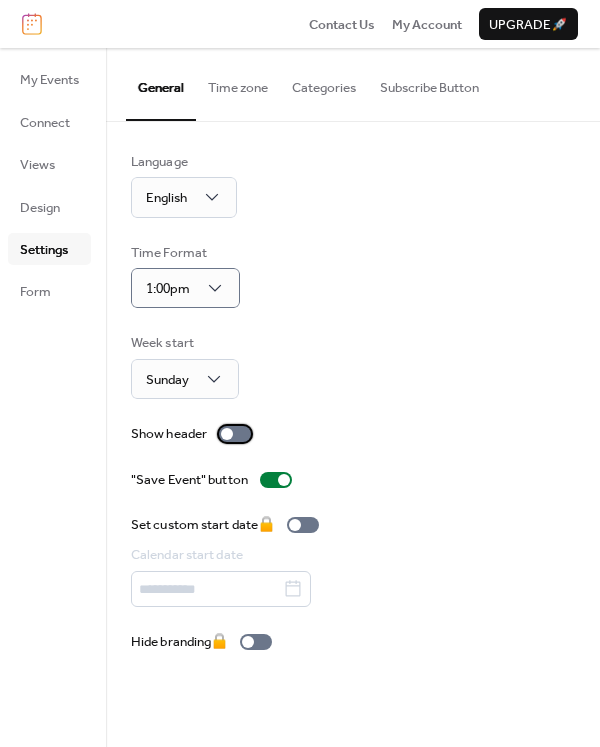 click at bounding box center [235, 434] 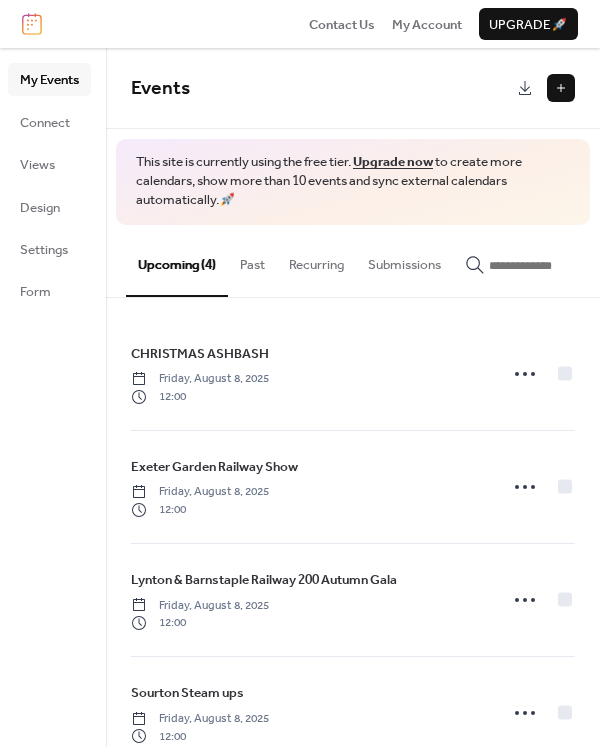 scroll, scrollTop: 0, scrollLeft: 0, axis: both 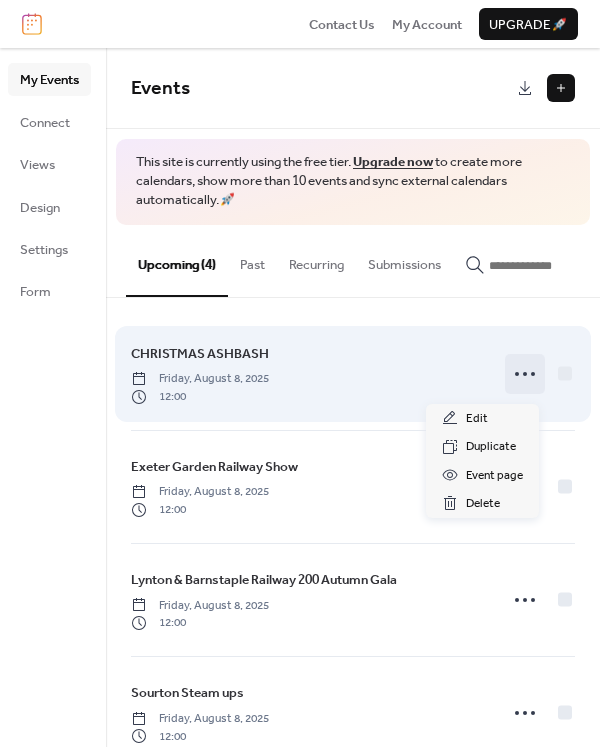click 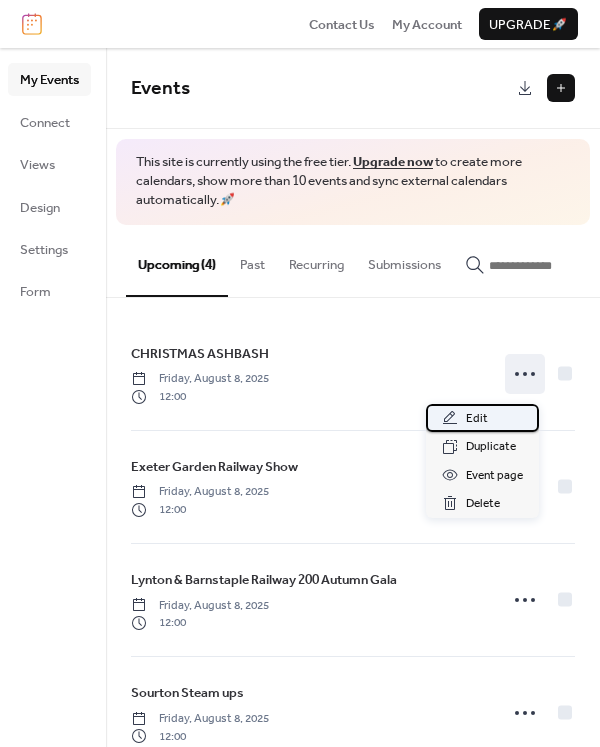 click on "Edit" at bounding box center (477, 419) 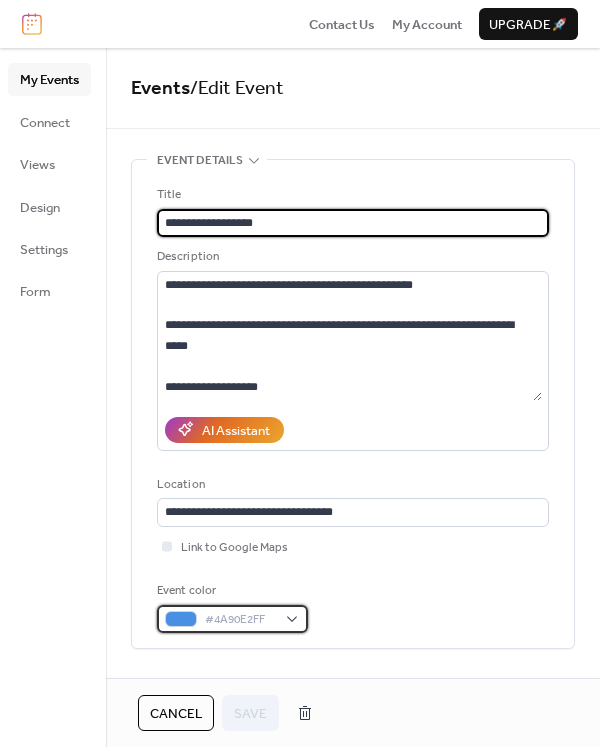 click on "#4A90E2FF" at bounding box center [232, 619] 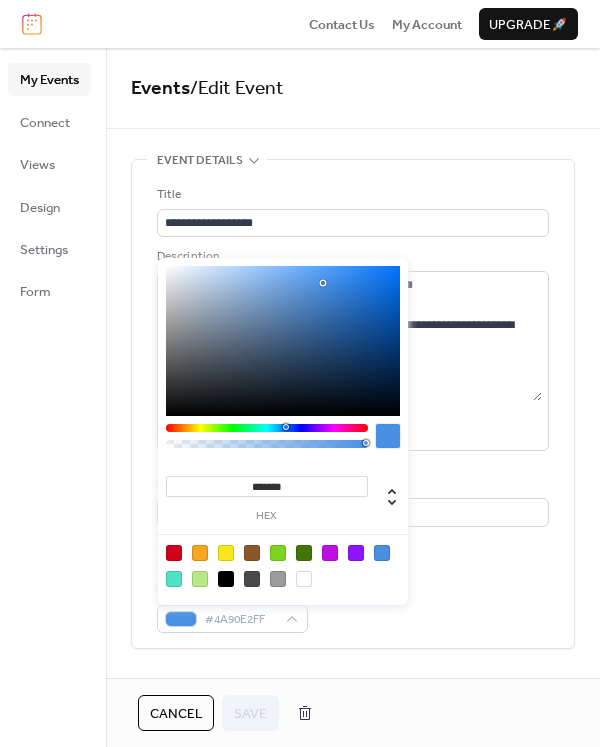 click on "Event color #4A90E2FF" at bounding box center [353, 607] 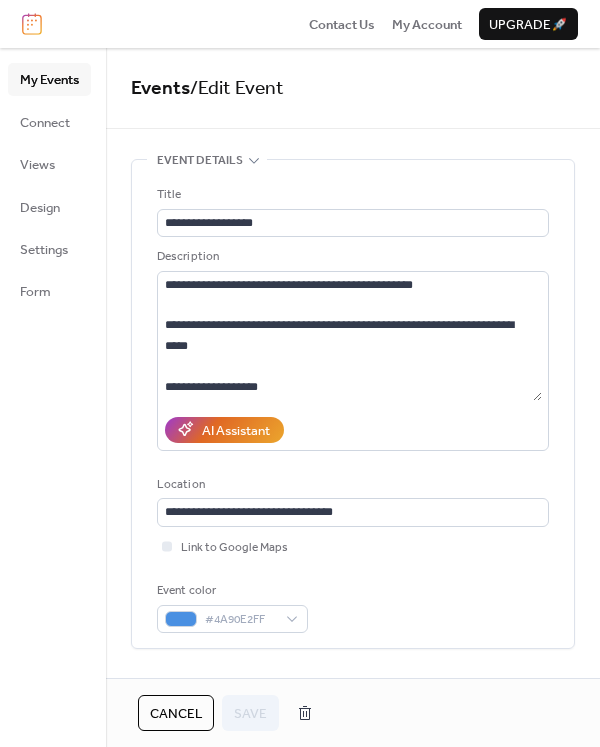 click on "Event color #4A90E2FF" at bounding box center [353, 607] 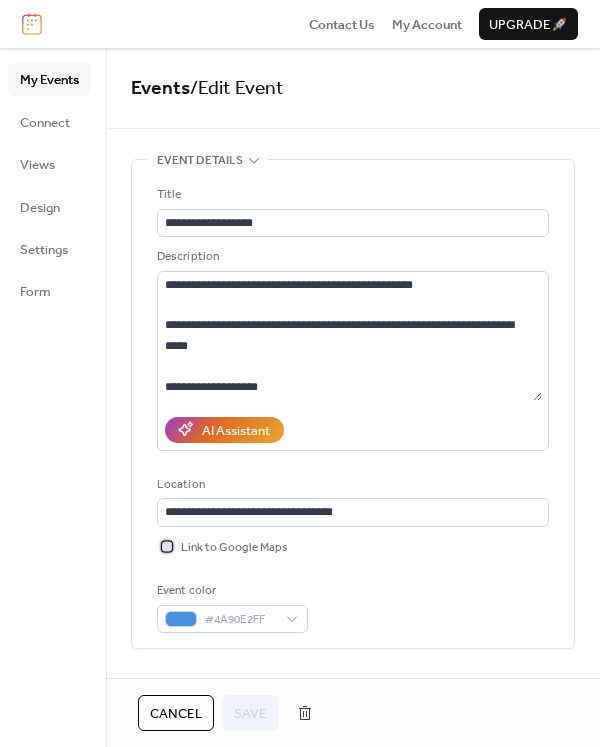 click at bounding box center [167, 546] 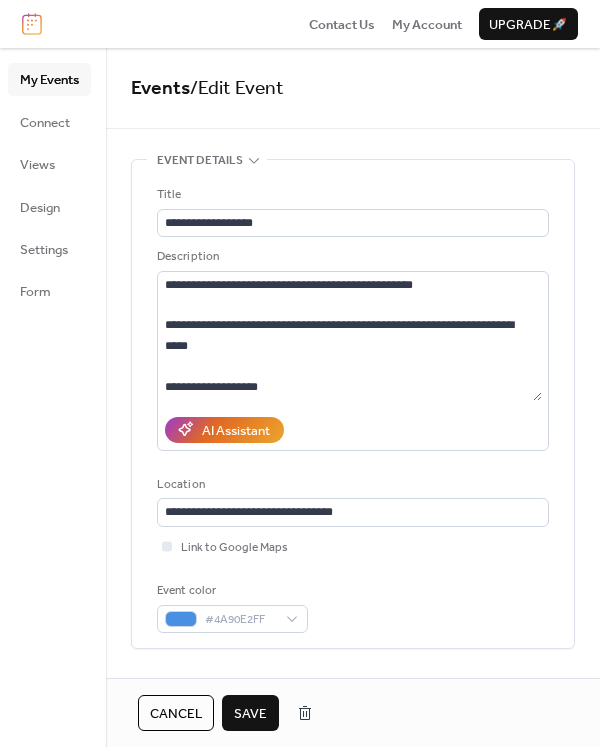 click on "Save" at bounding box center [250, 714] 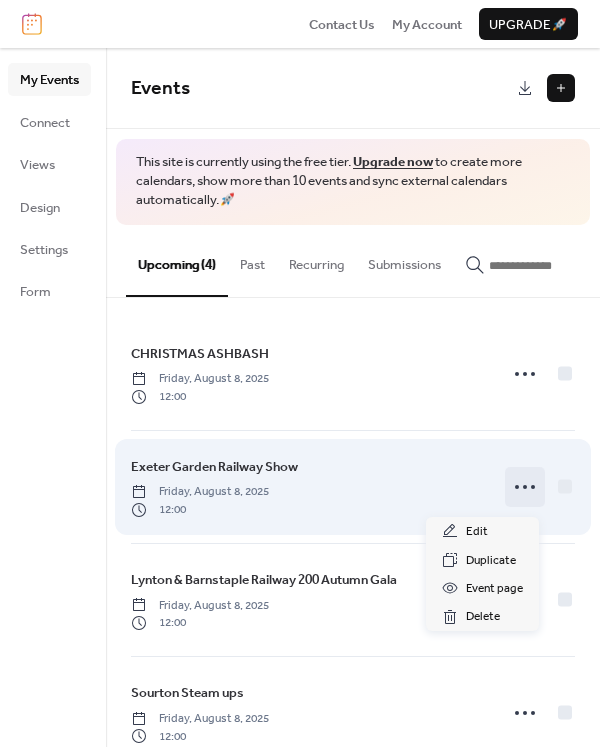click 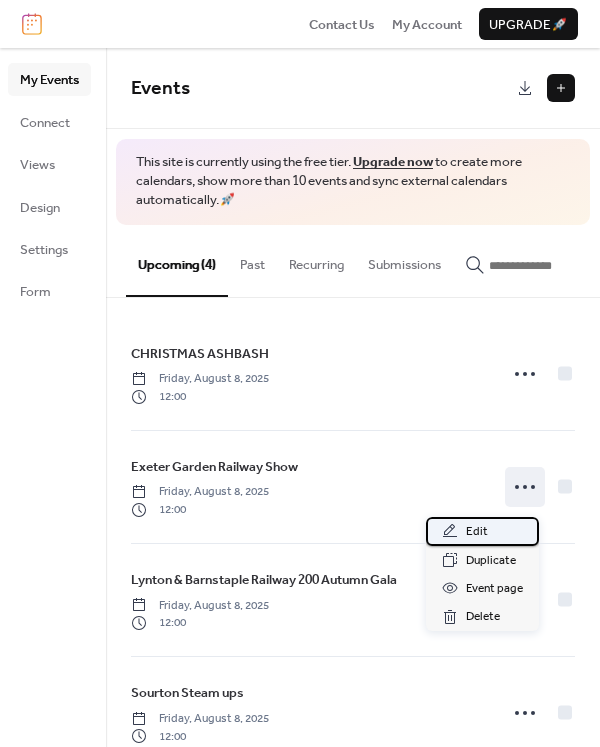 click on "Edit" at bounding box center [477, 532] 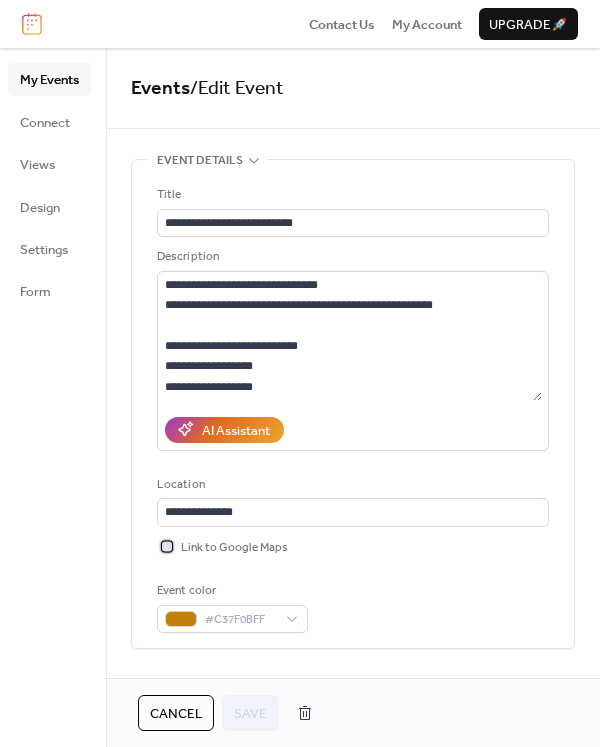 click at bounding box center (167, 546) 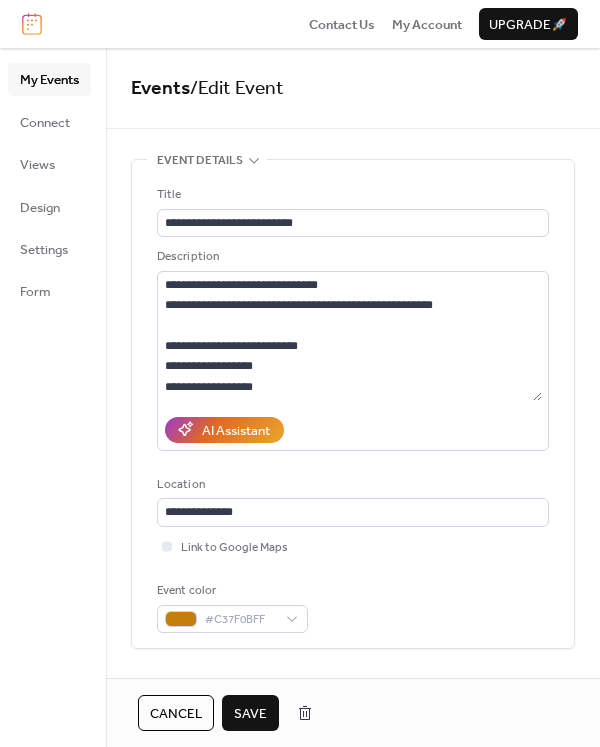 click on "Save" at bounding box center [250, 714] 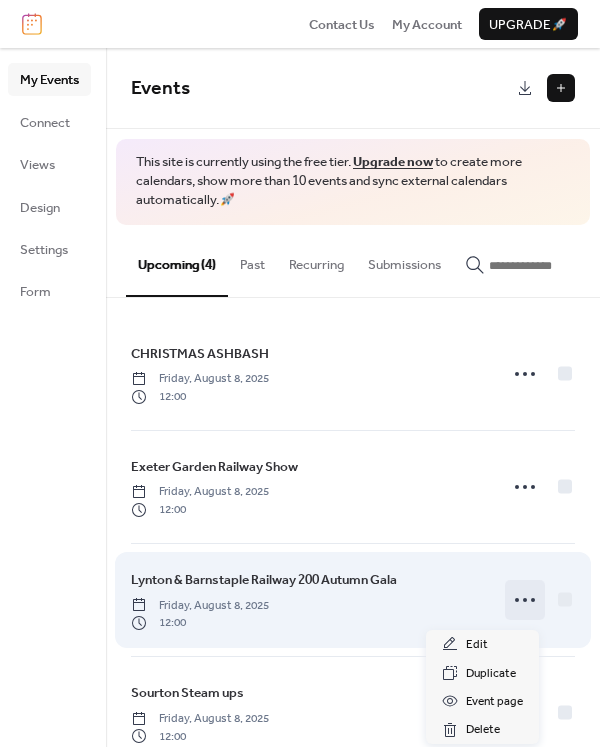 click 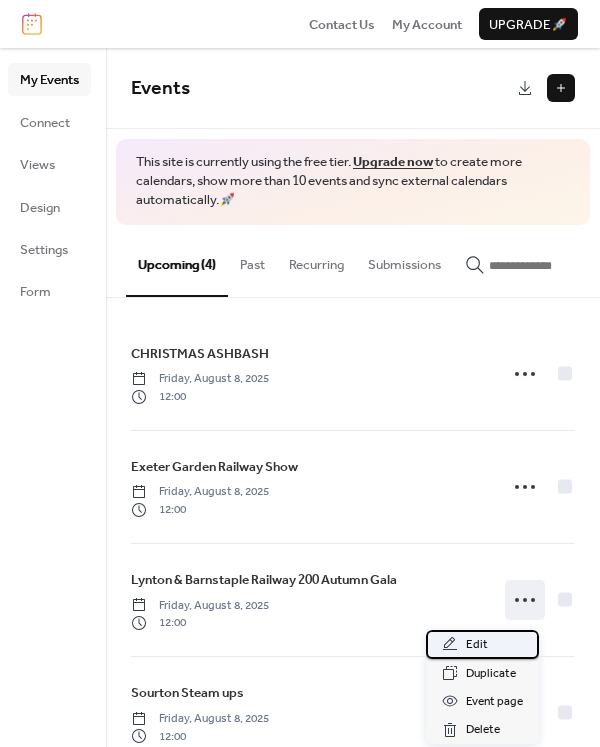 click on "Edit" at bounding box center (477, 645) 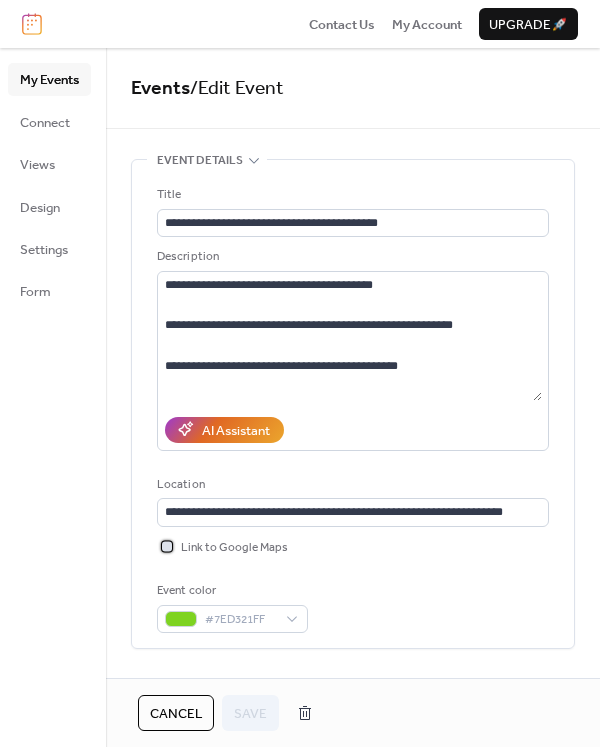 click at bounding box center (167, 546) 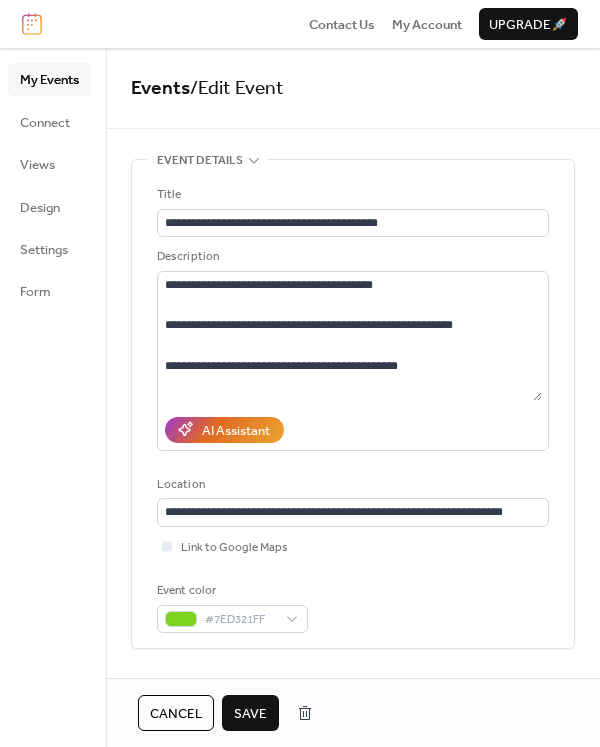 click on "Save" at bounding box center (250, 714) 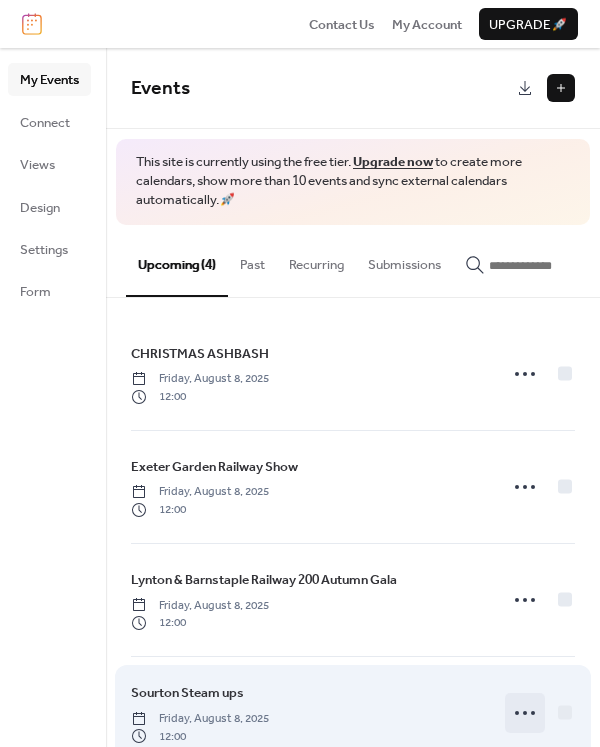 click 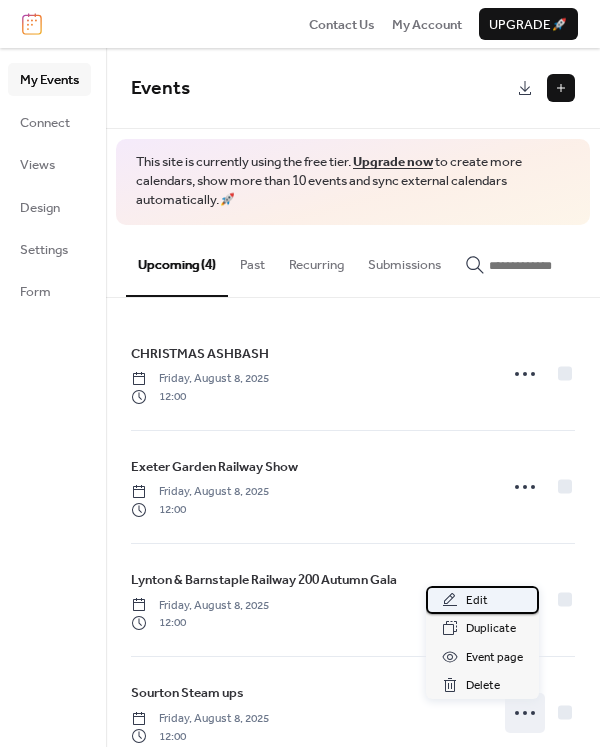 click on "Edit" at bounding box center (482, 600) 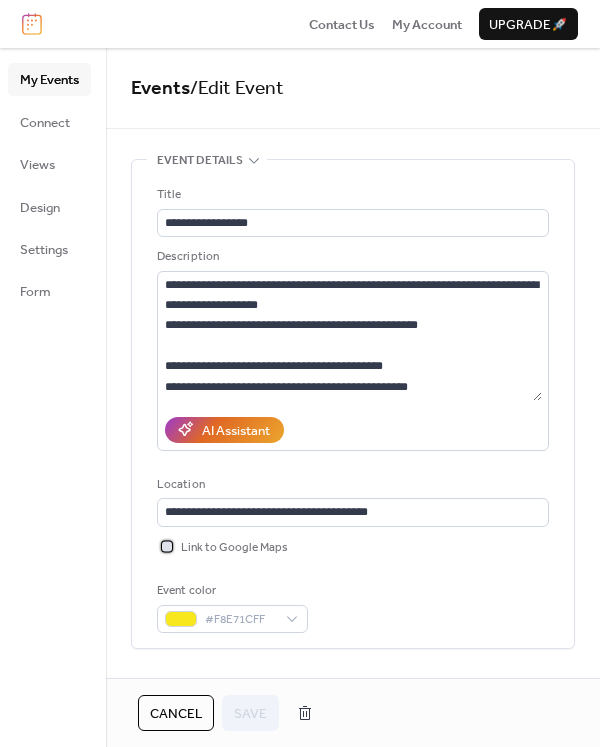 click at bounding box center [167, 546] 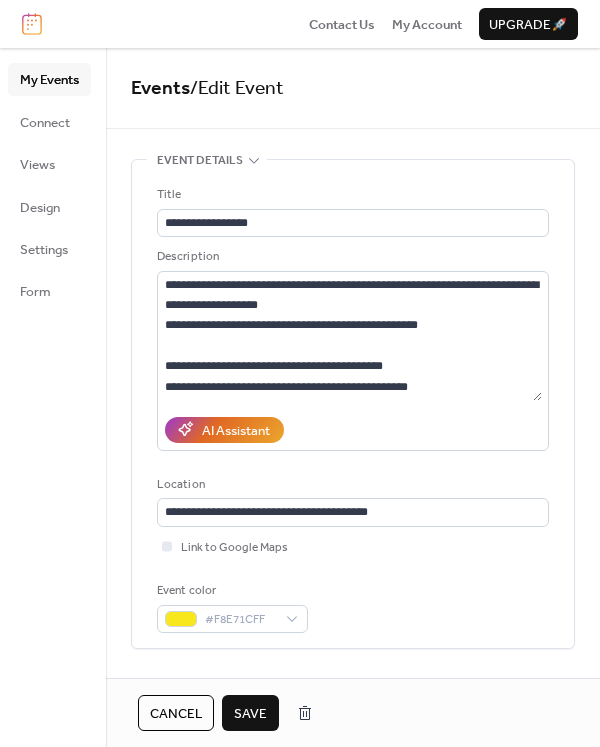 click on "Save" at bounding box center (250, 713) 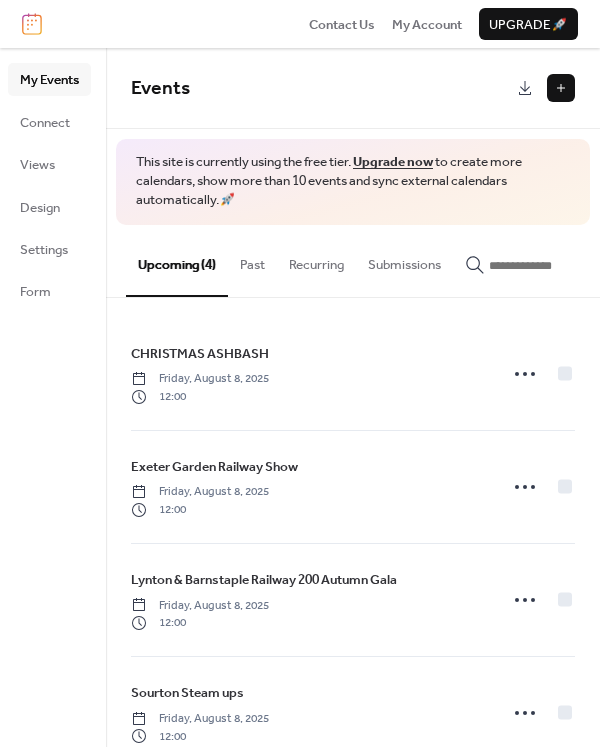 scroll, scrollTop: 0, scrollLeft: 0, axis: both 